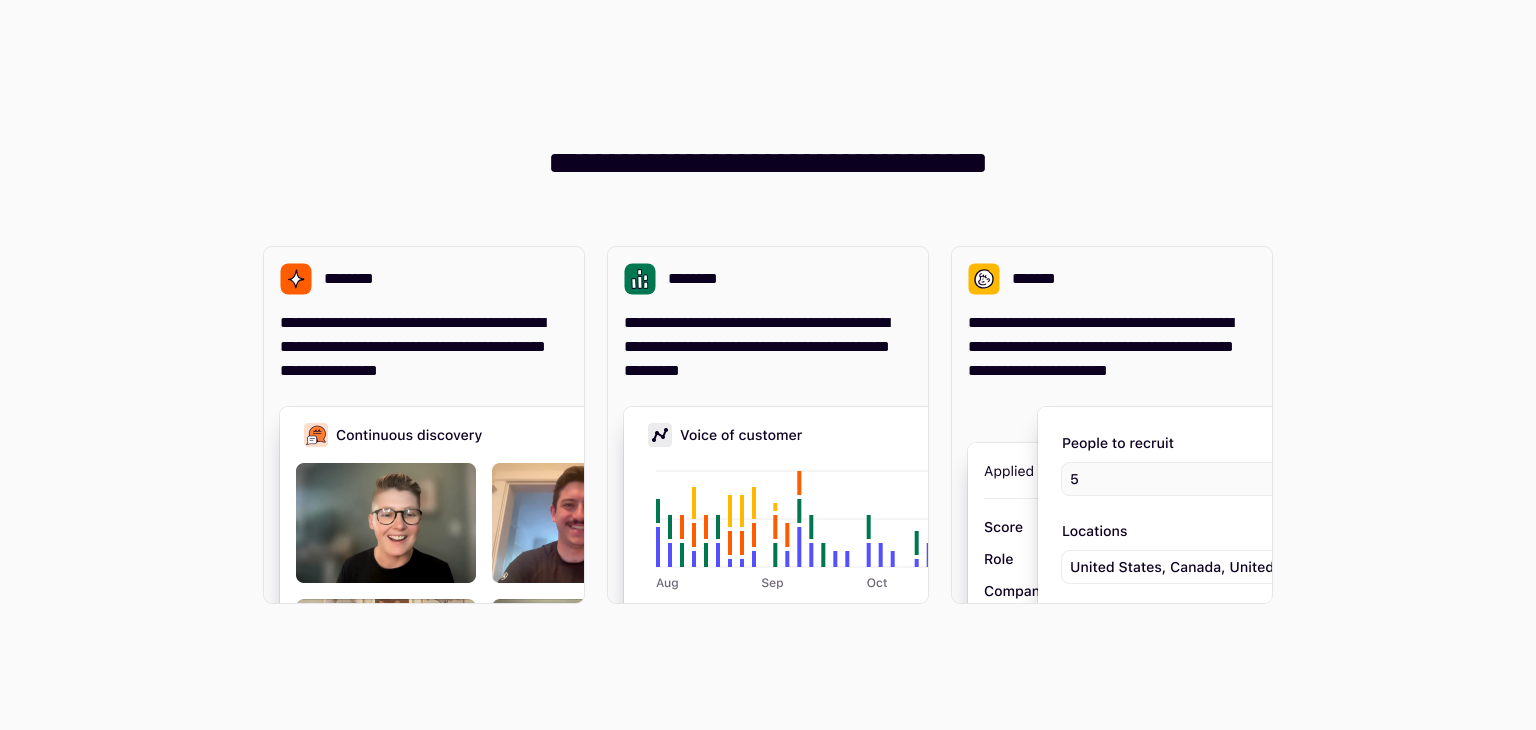 scroll, scrollTop: 0, scrollLeft: 0, axis: both 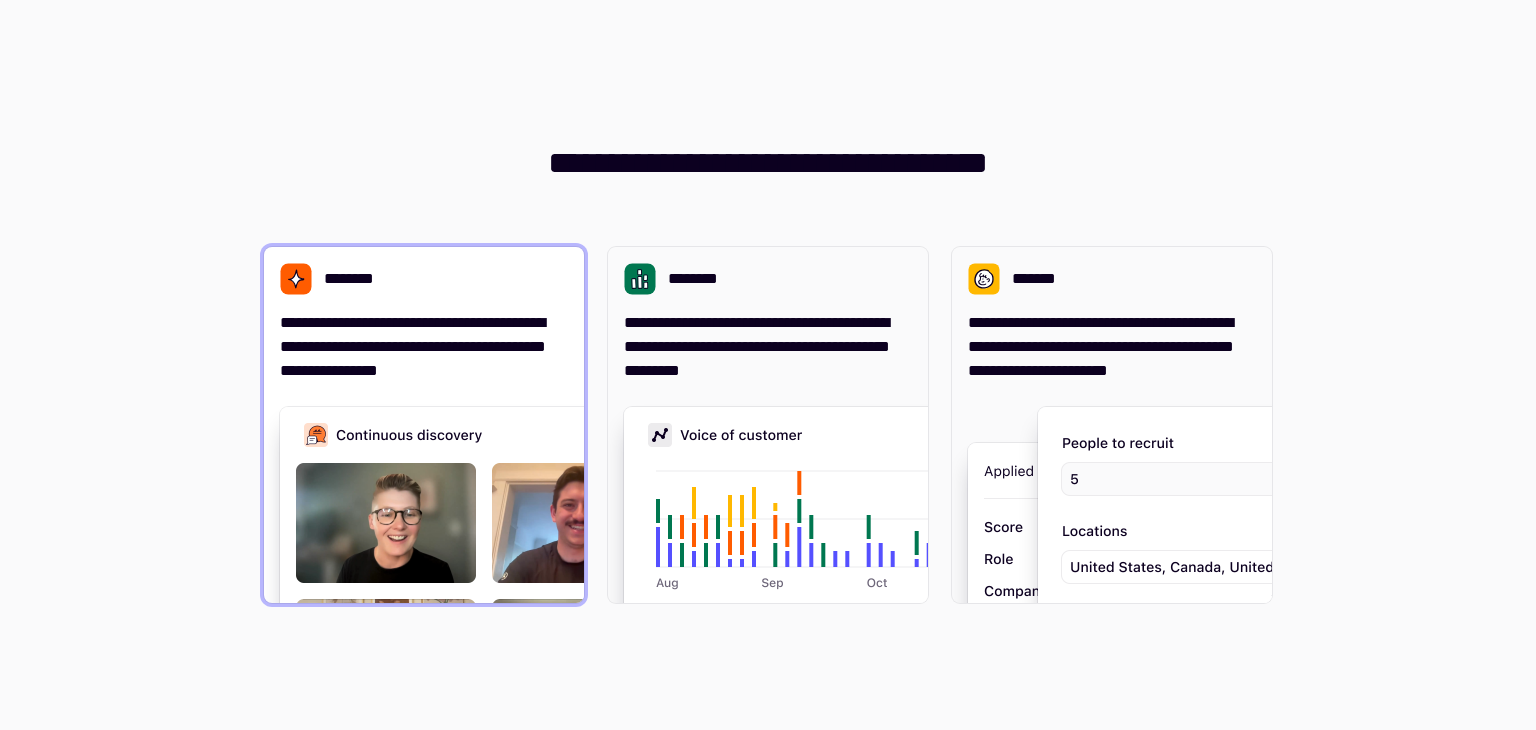 click at bounding box center (580, 607) 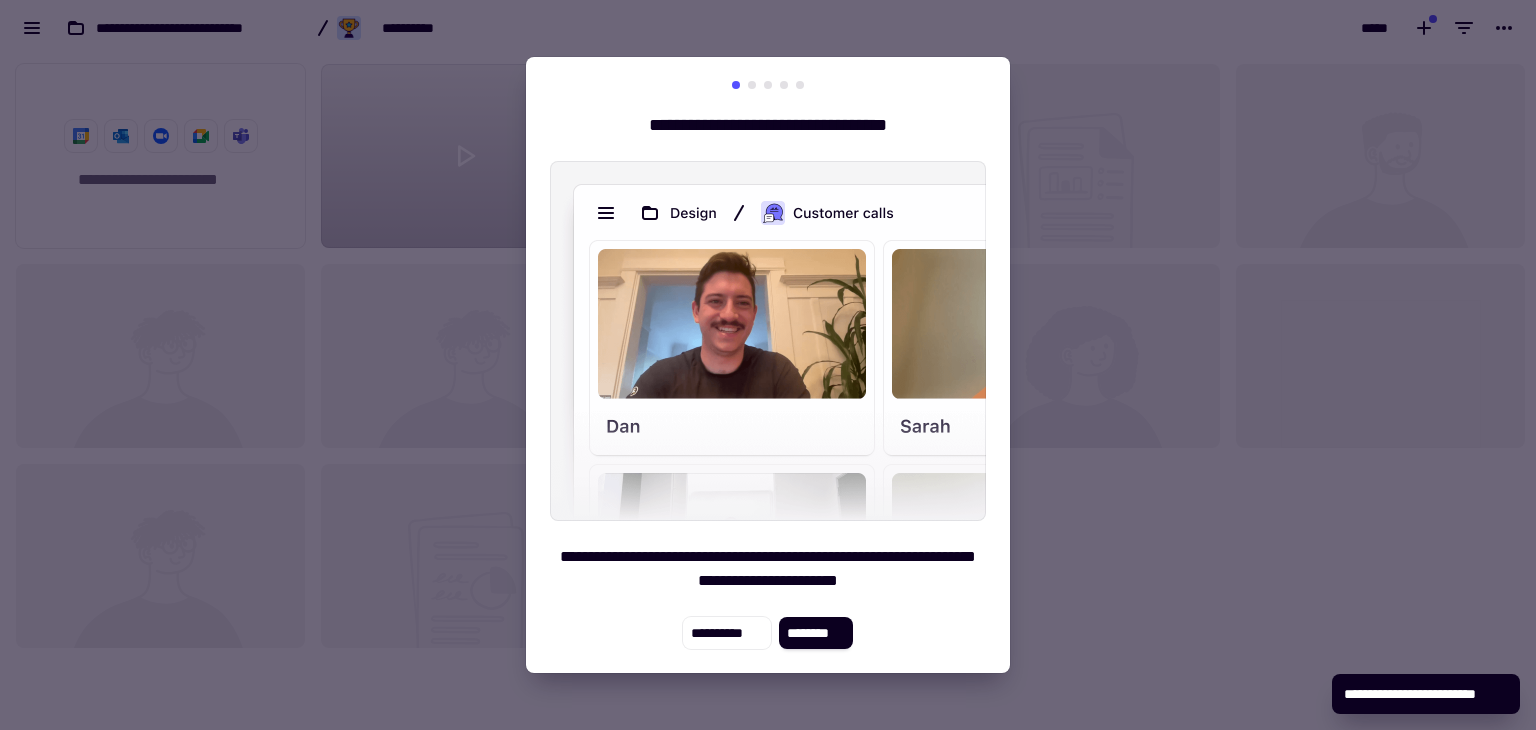 scroll, scrollTop: 16, scrollLeft: 16, axis: both 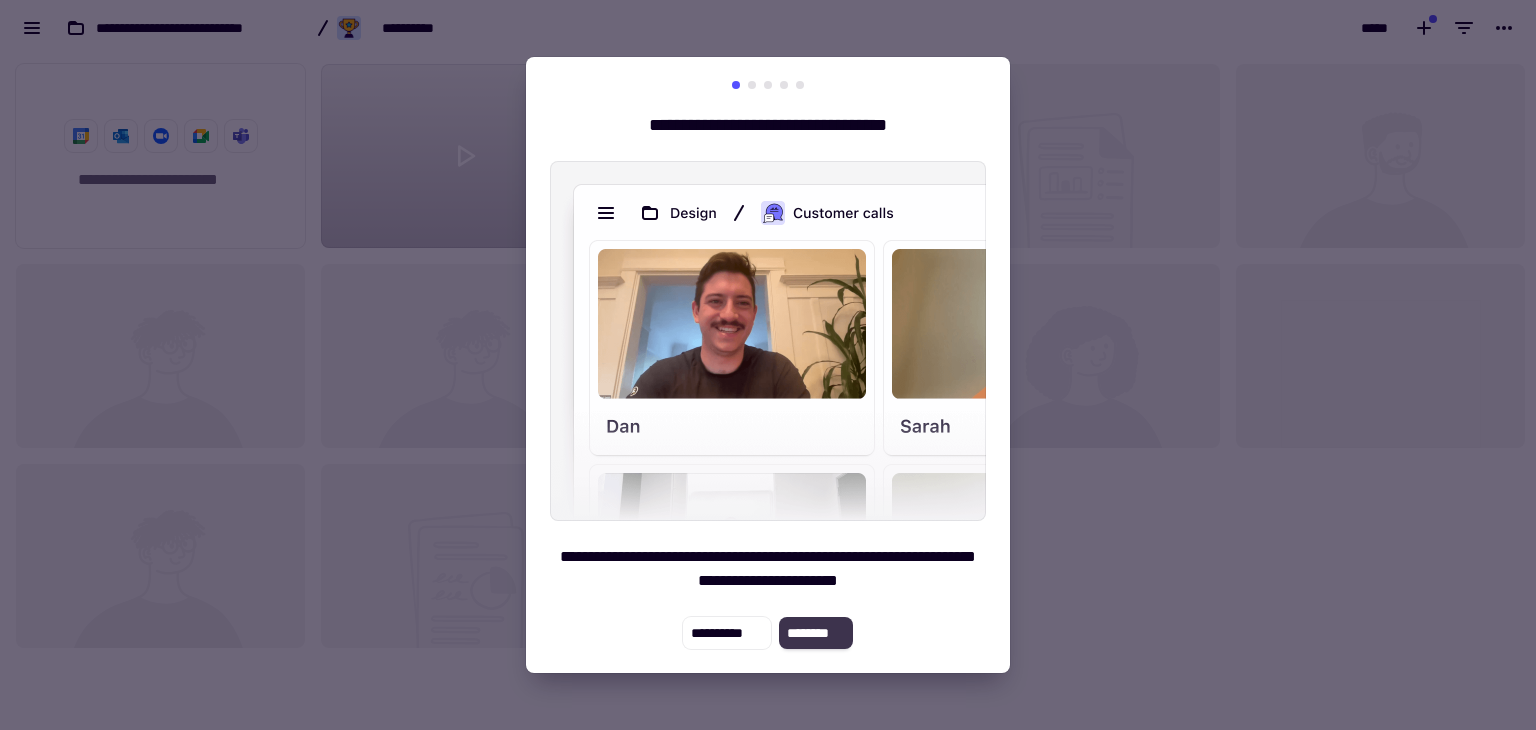 click on "********" 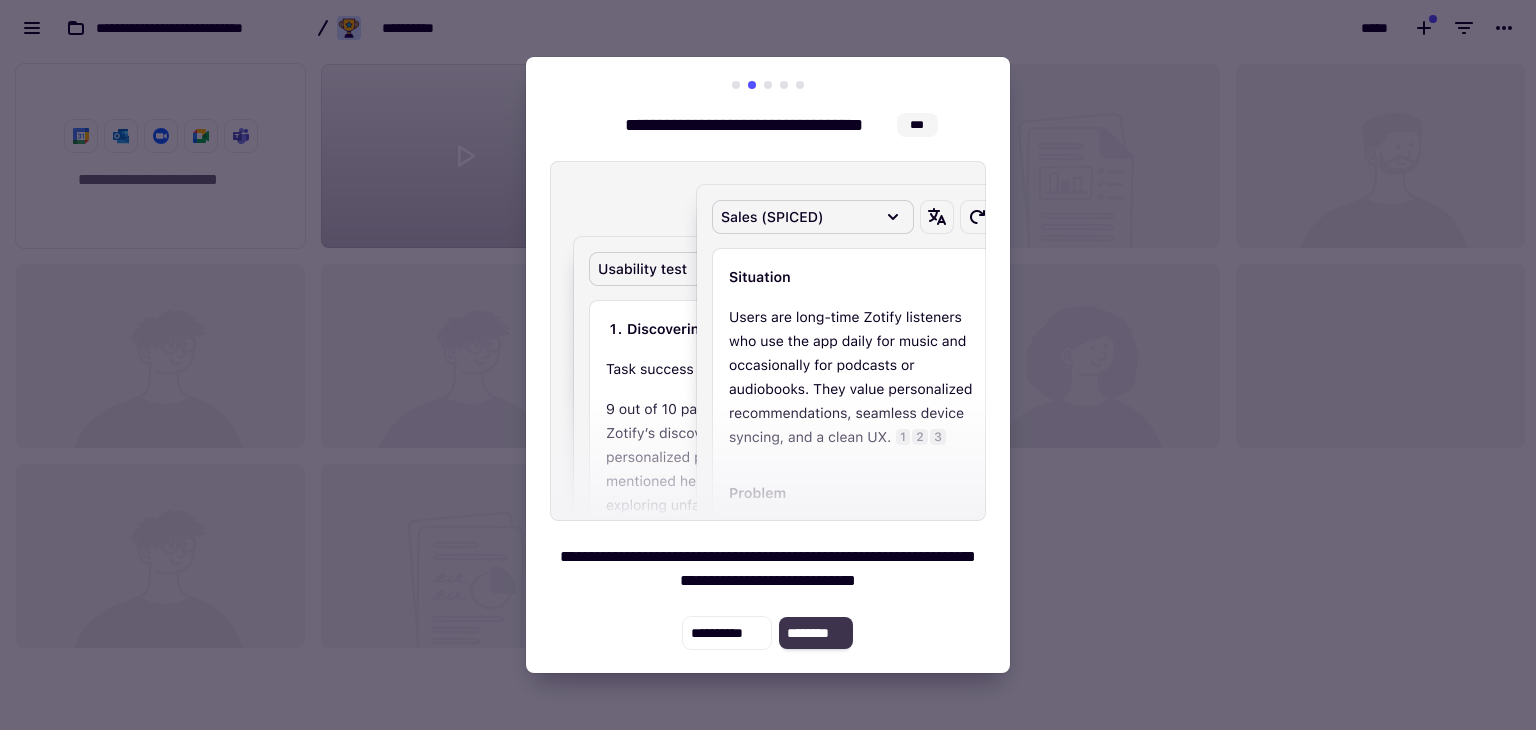 click on "********" 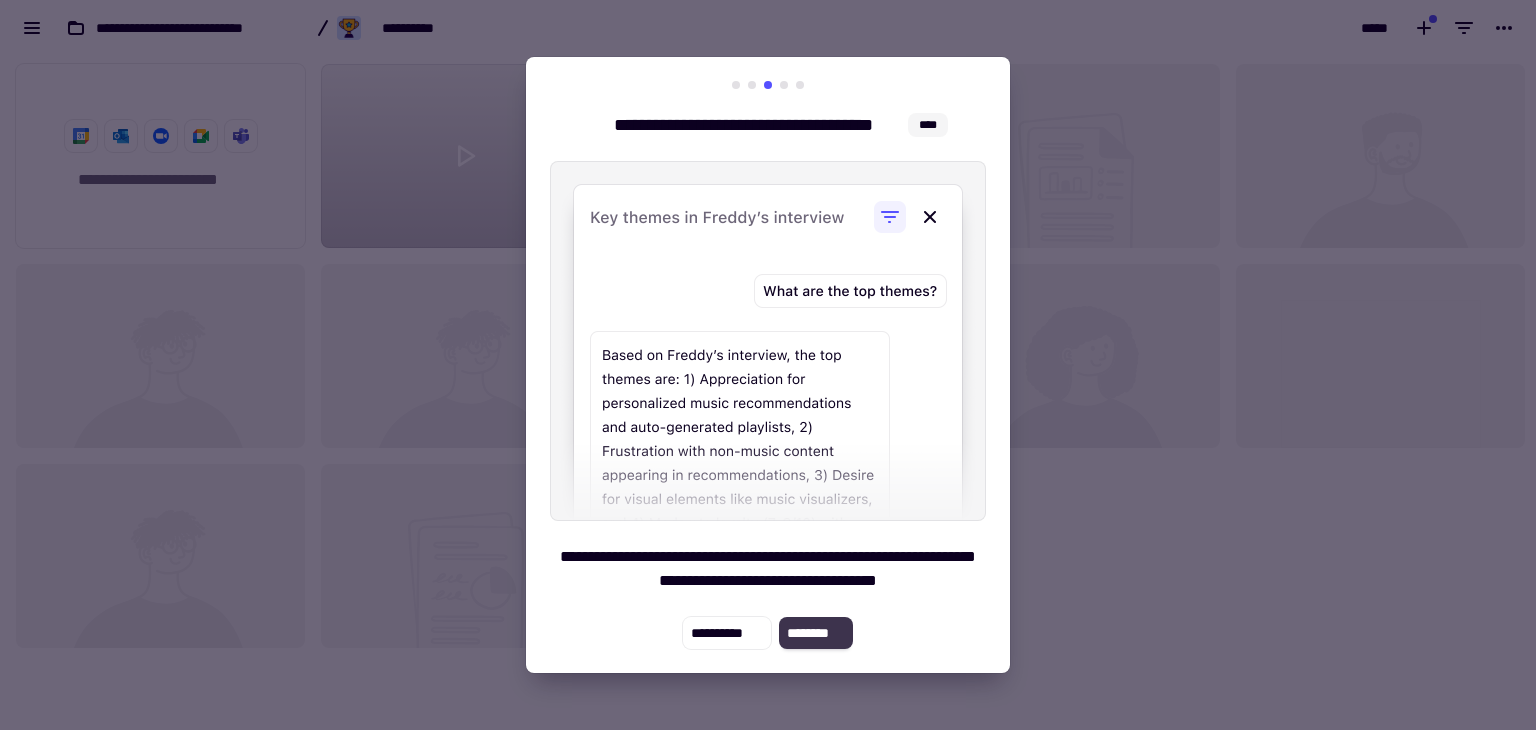 click on "********" 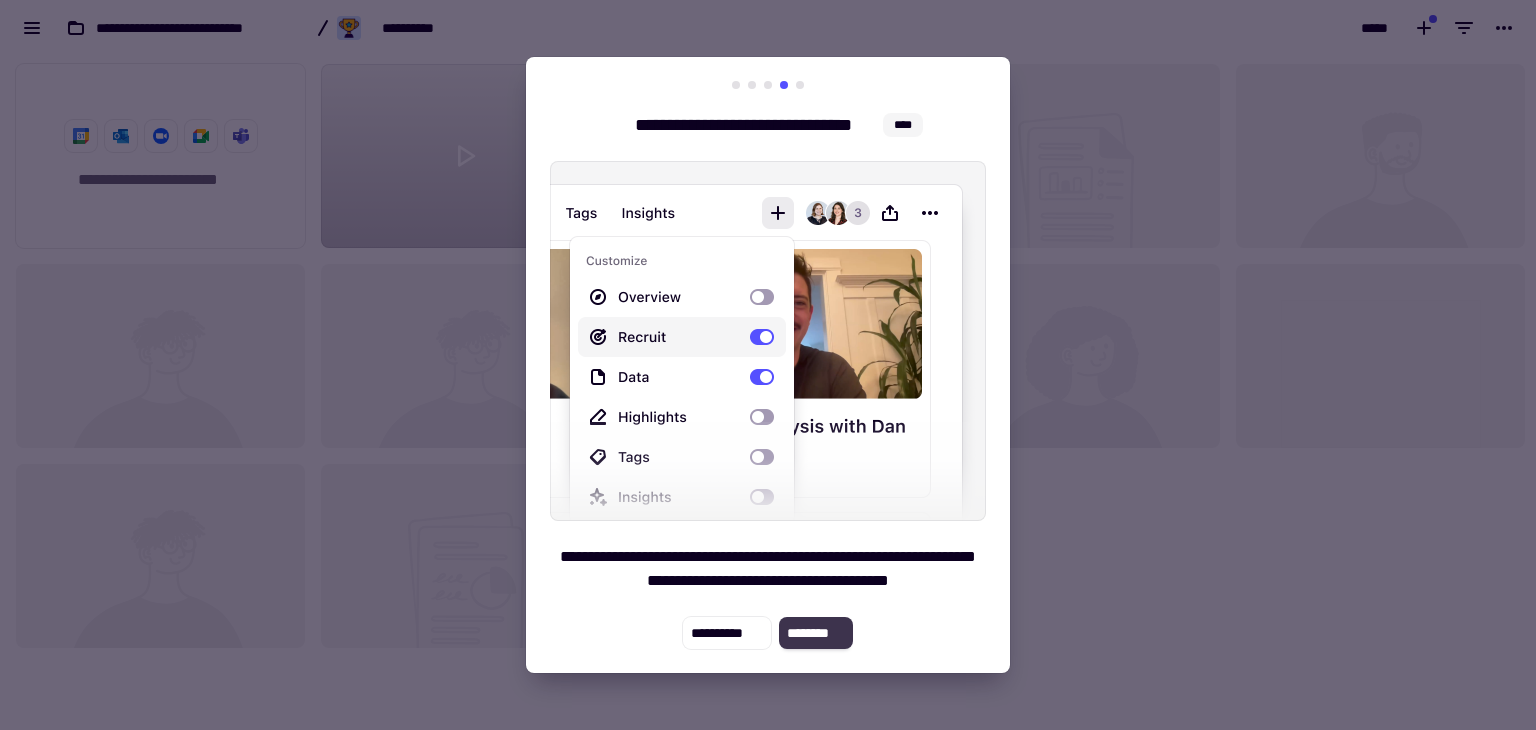 click on "********" 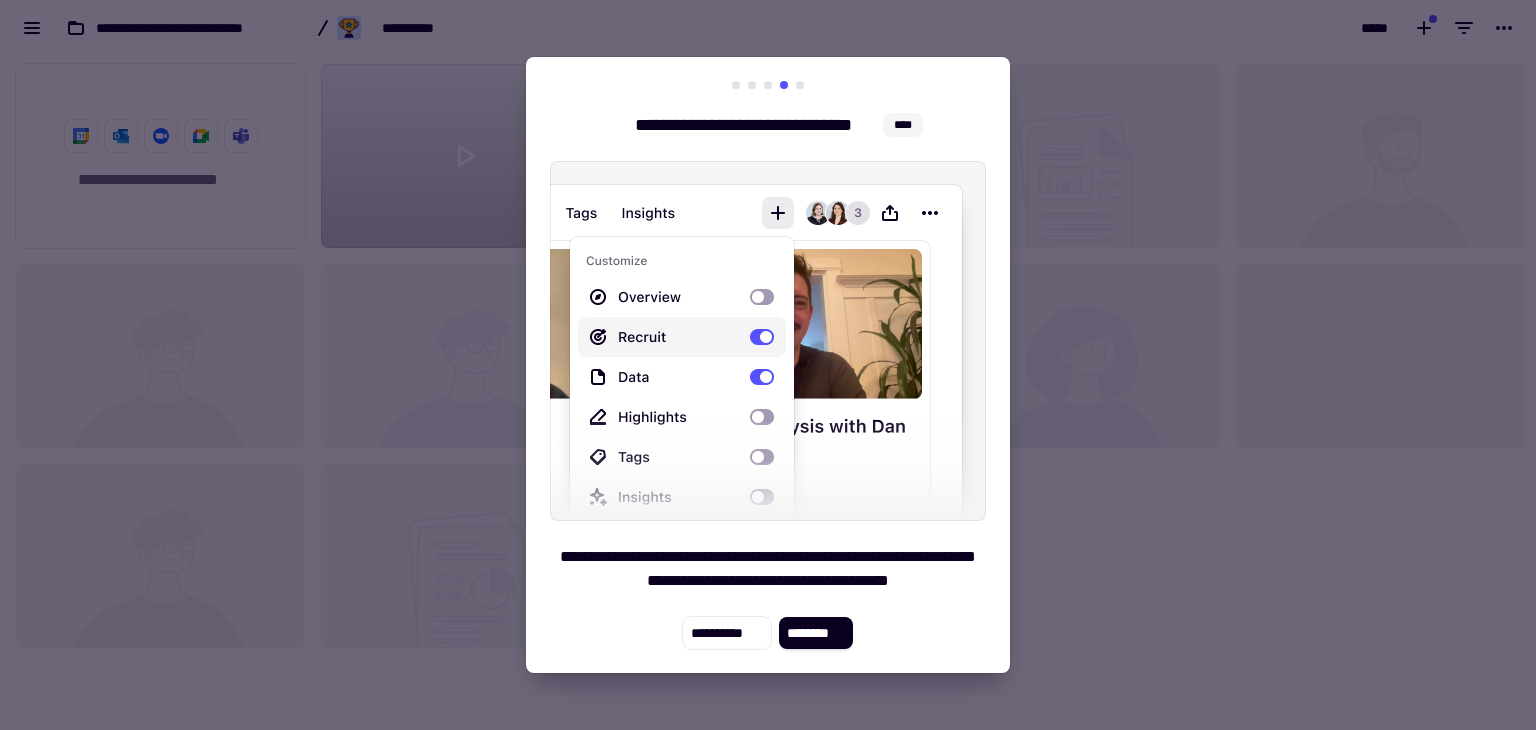 click on "********" 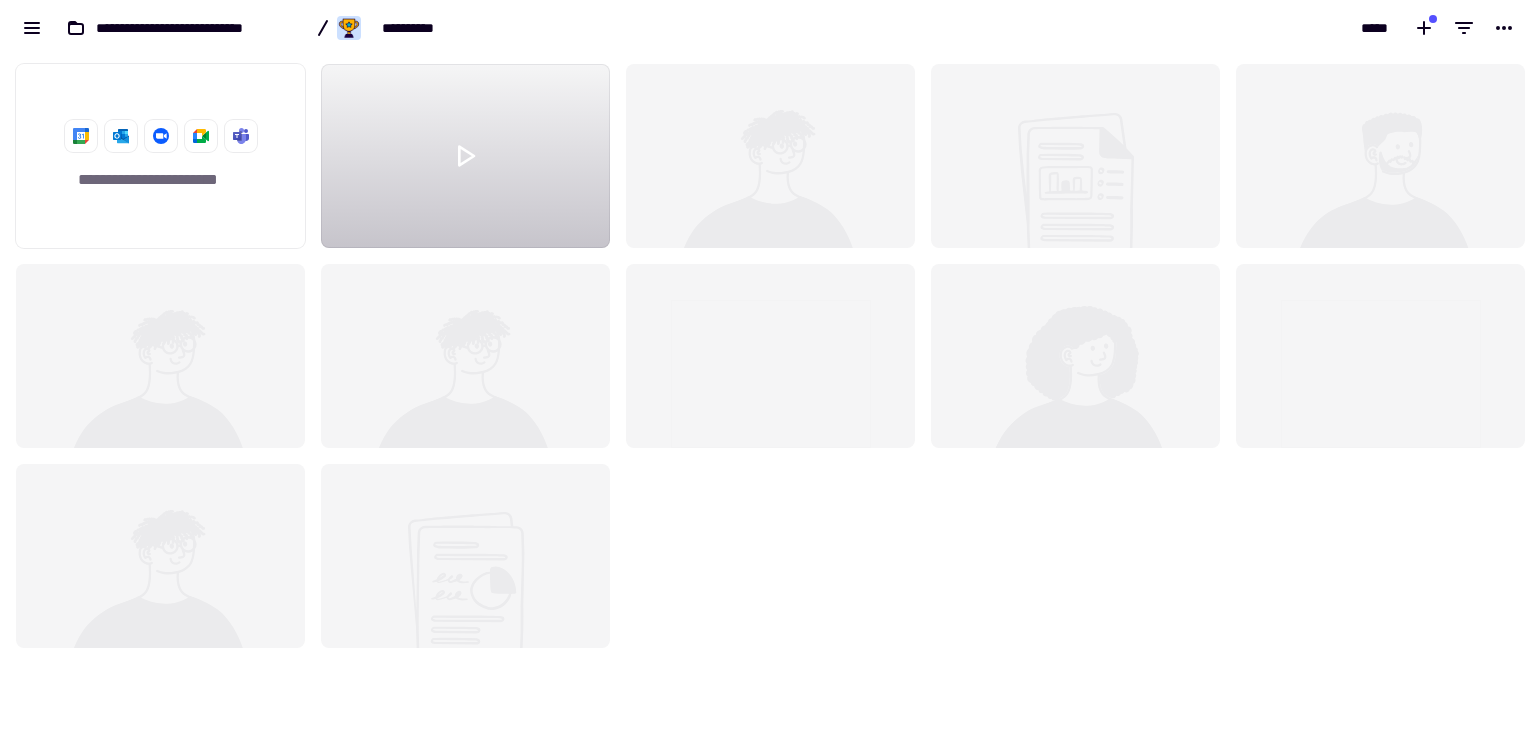 click on "**********" 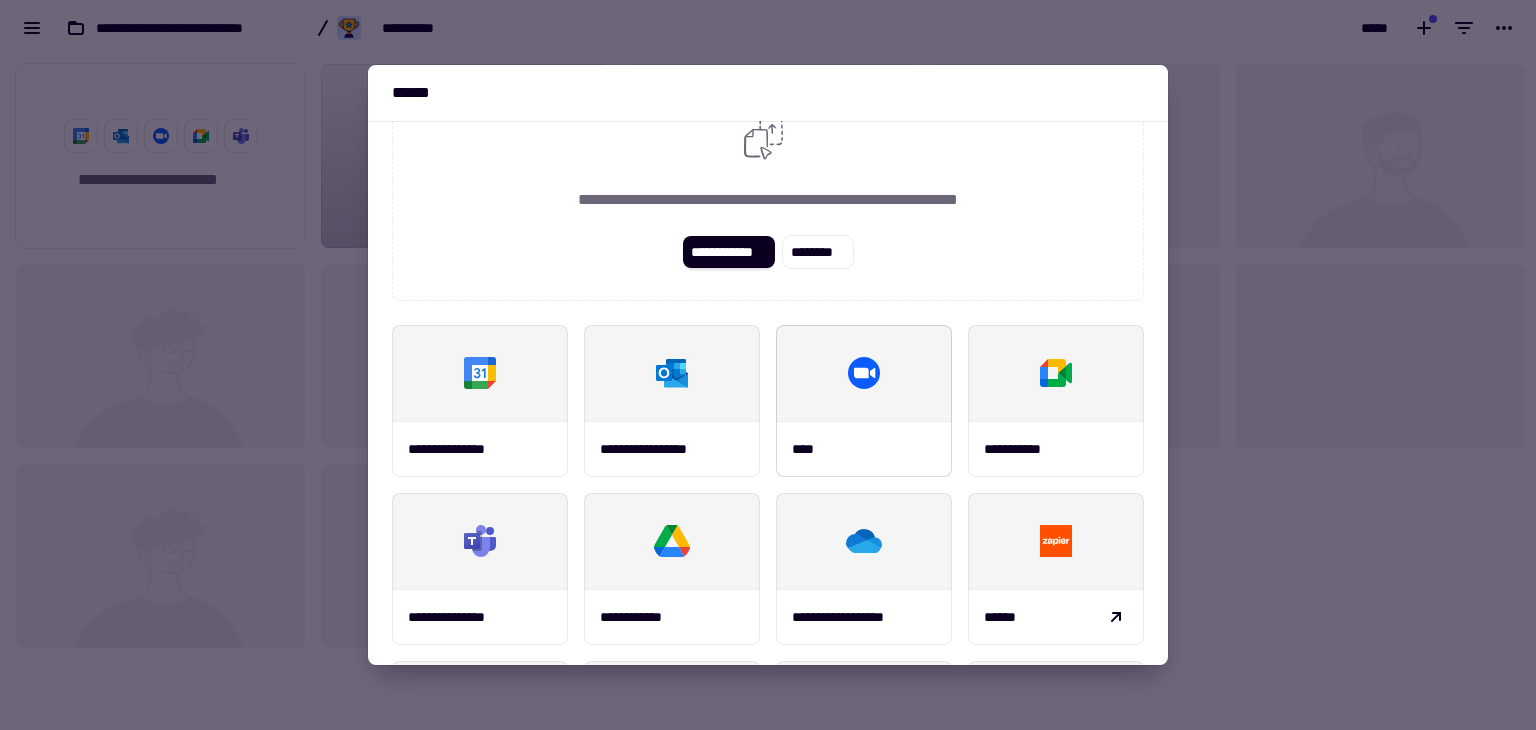 scroll, scrollTop: 0, scrollLeft: 0, axis: both 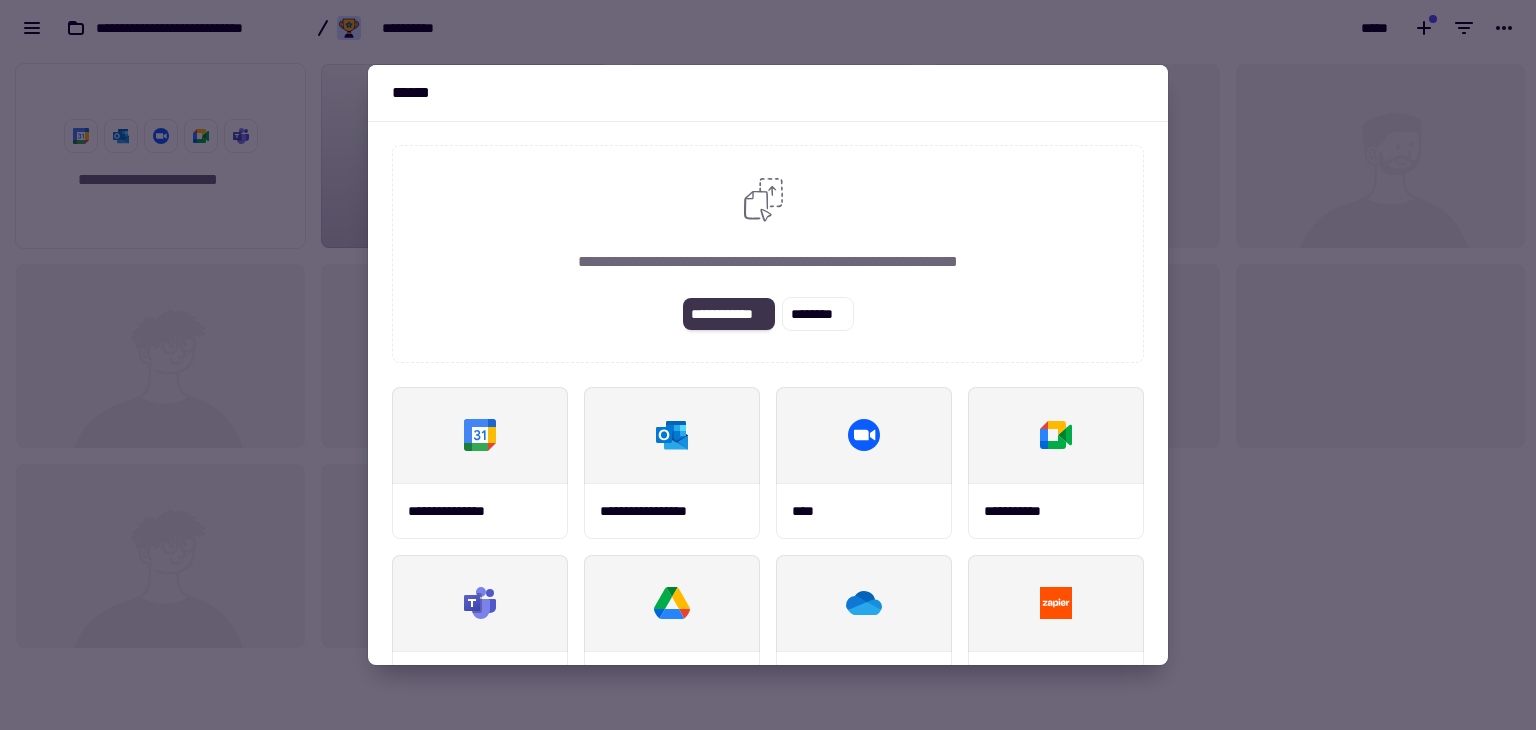click on "**********" 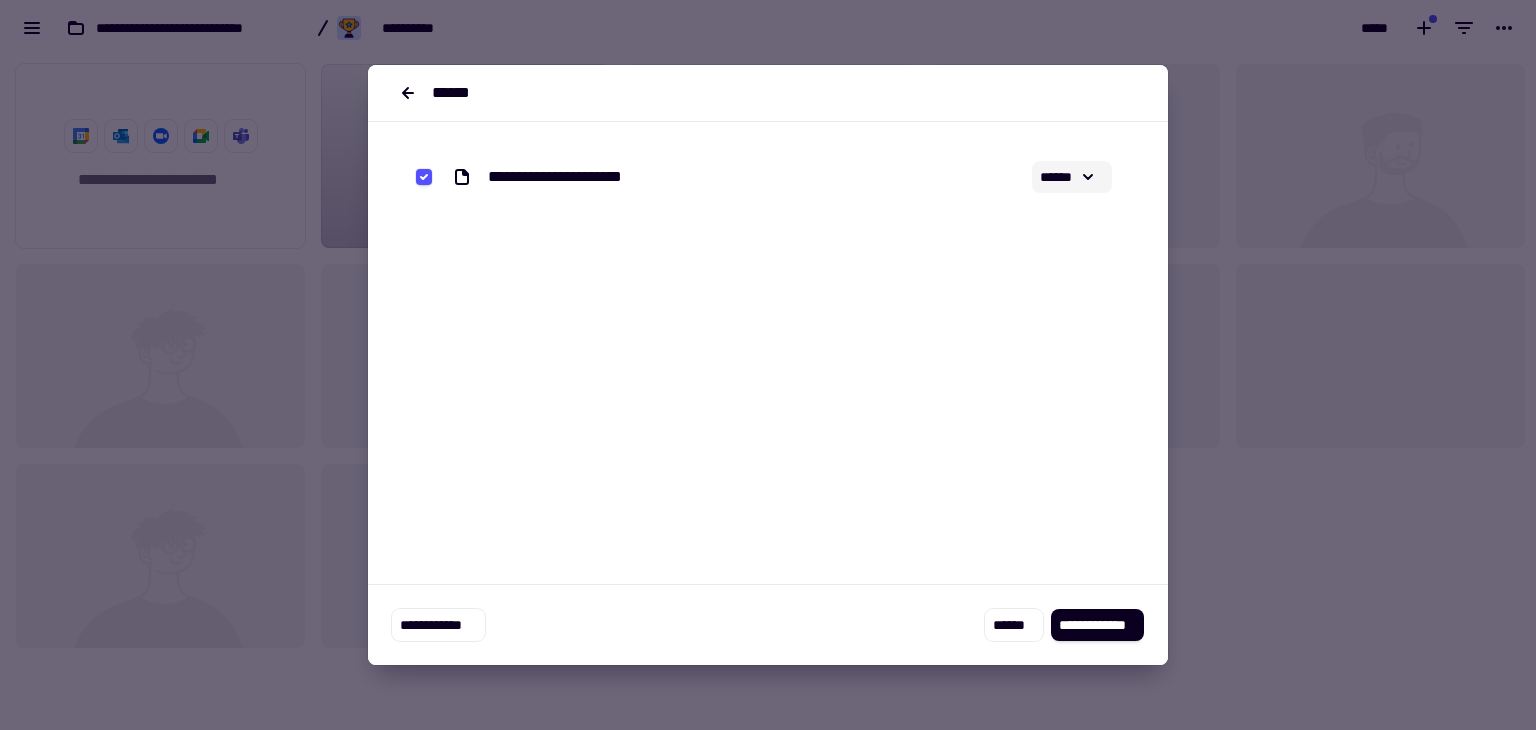 click 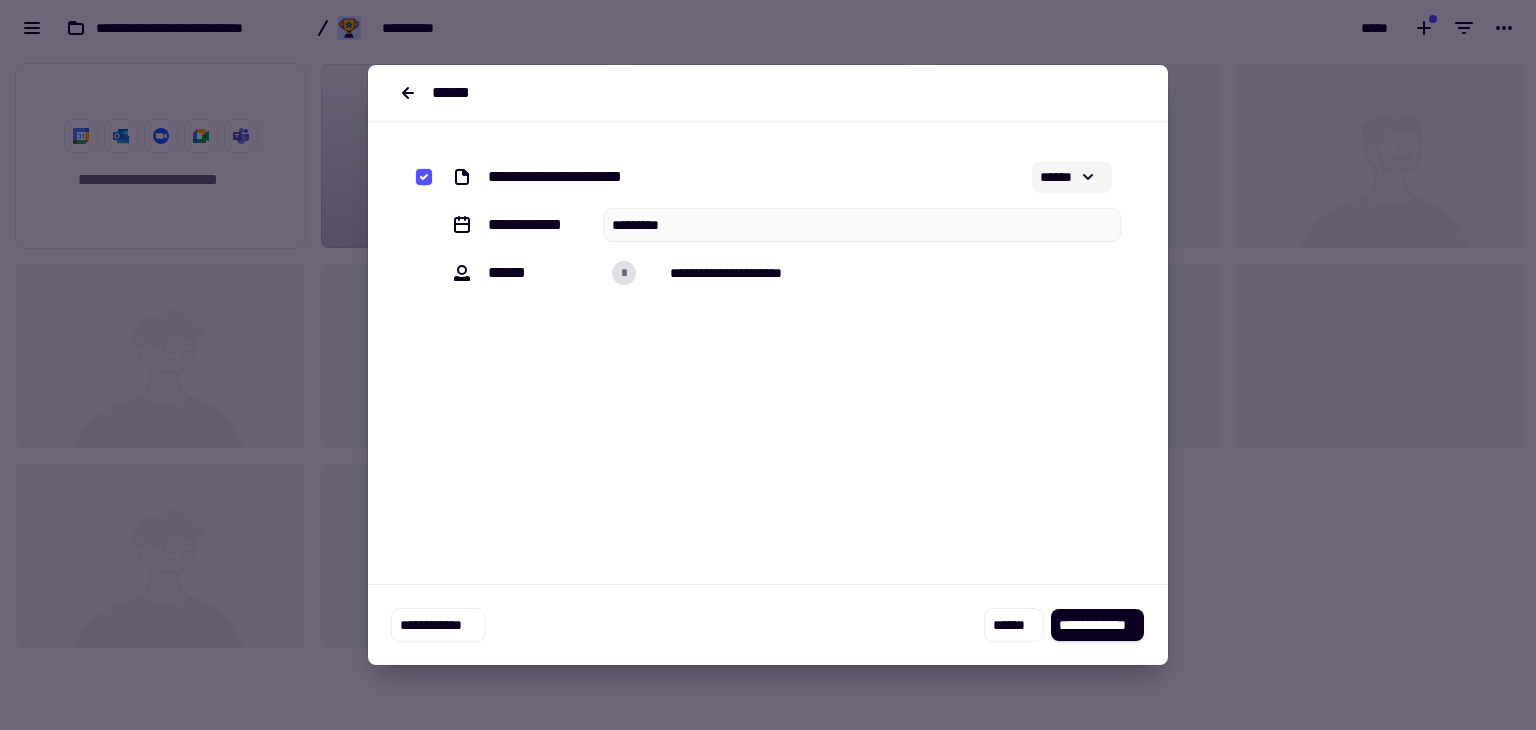 click 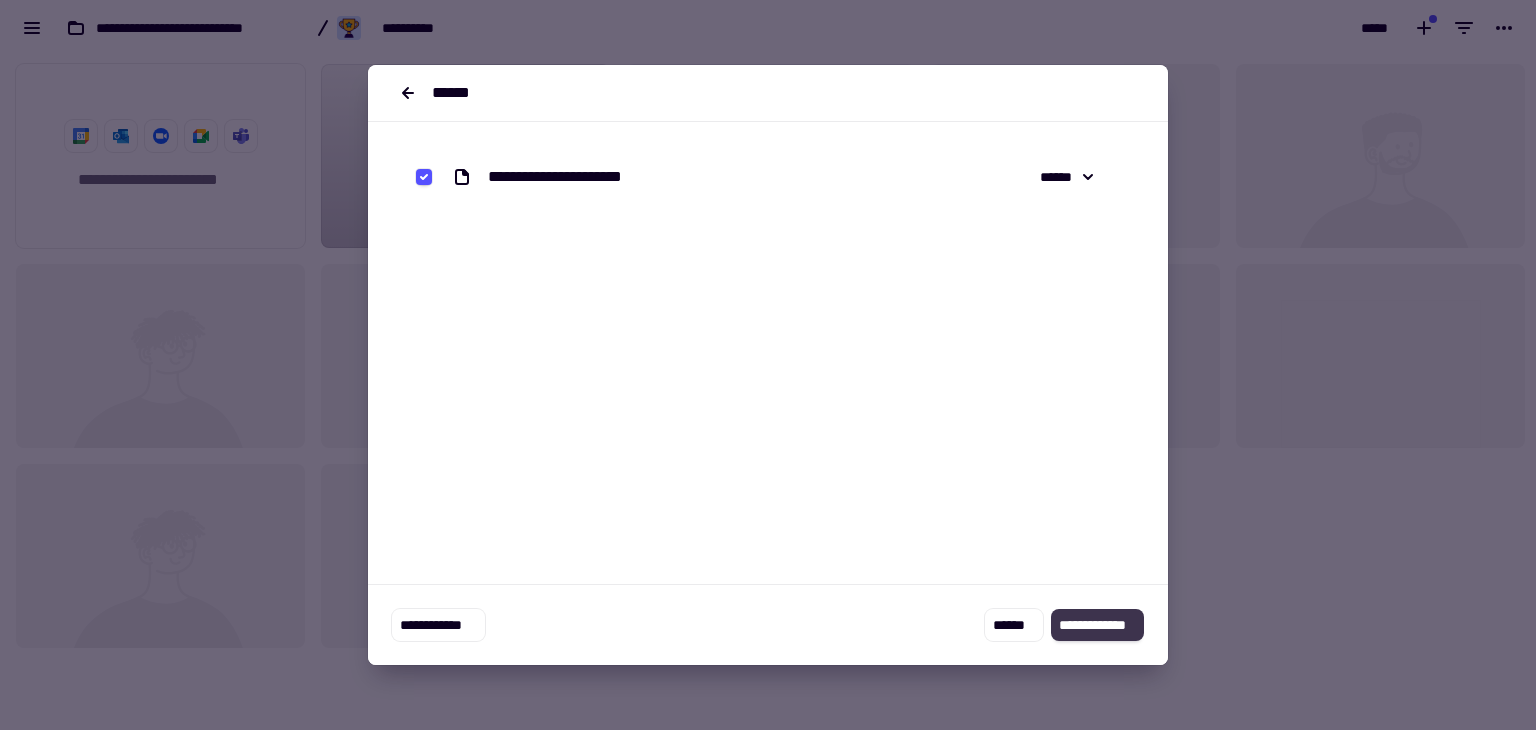 click on "**********" 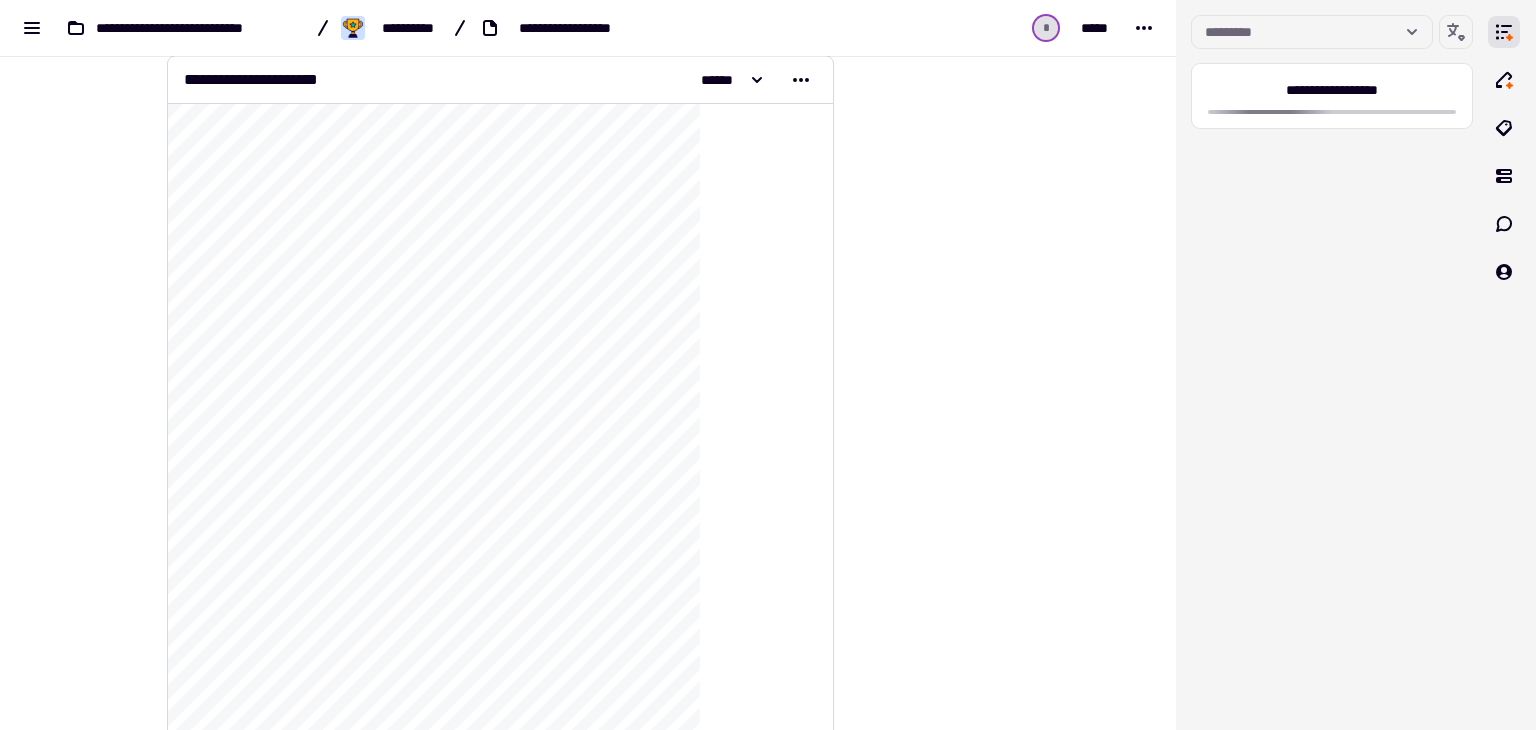 scroll, scrollTop: 0, scrollLeft: 0, axis: both 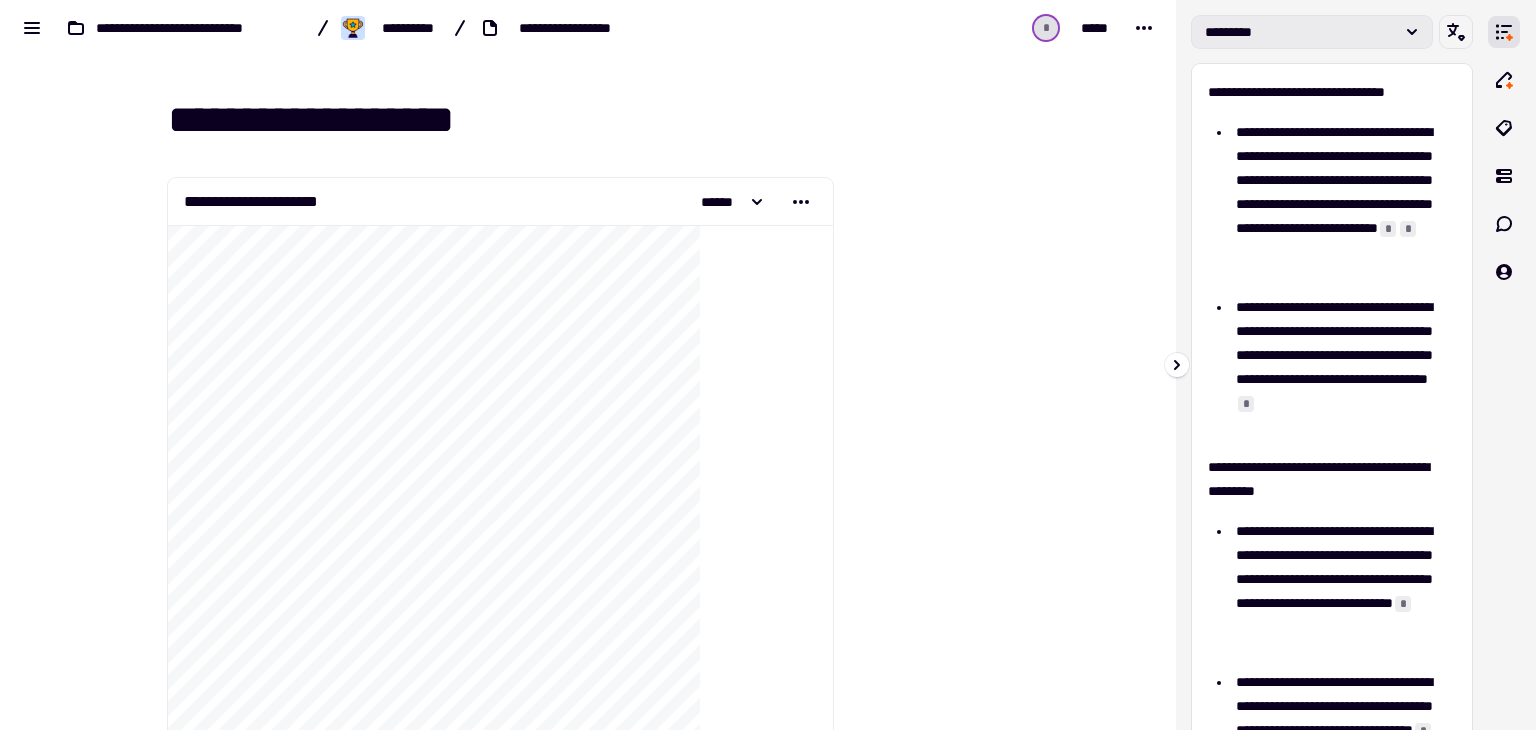 click on "*********" 